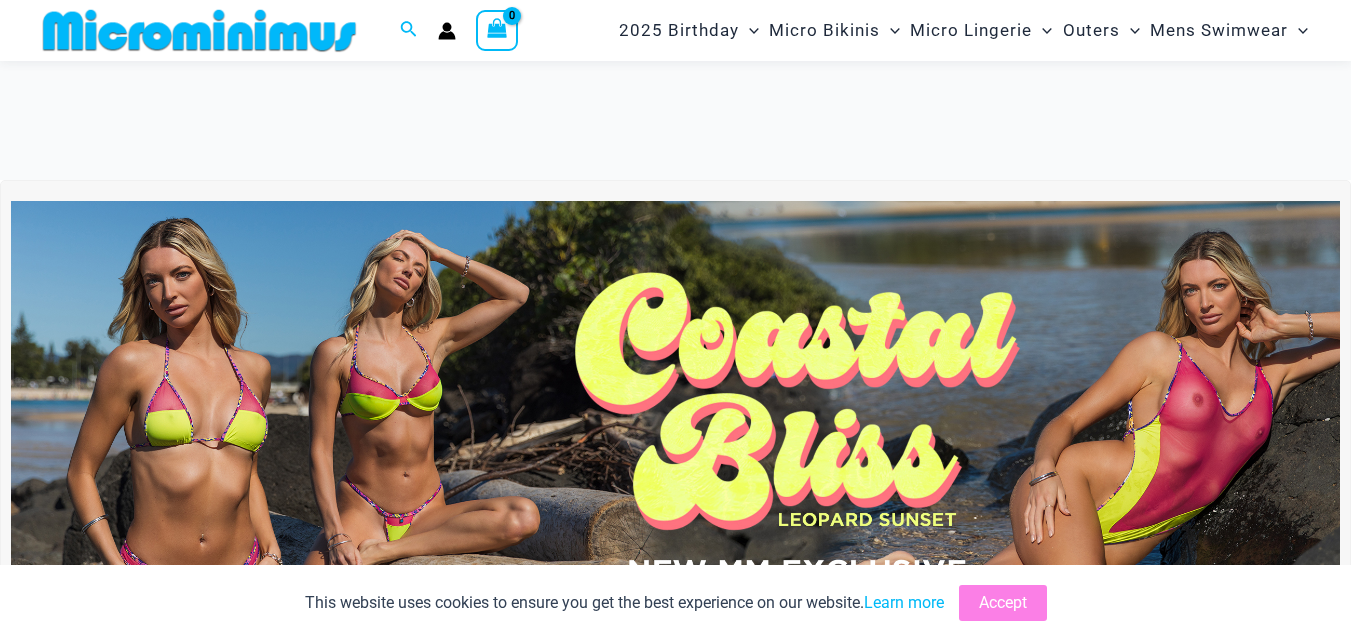 scroll, scrollTop: 190, scrollLeft: 0, axis: vertical 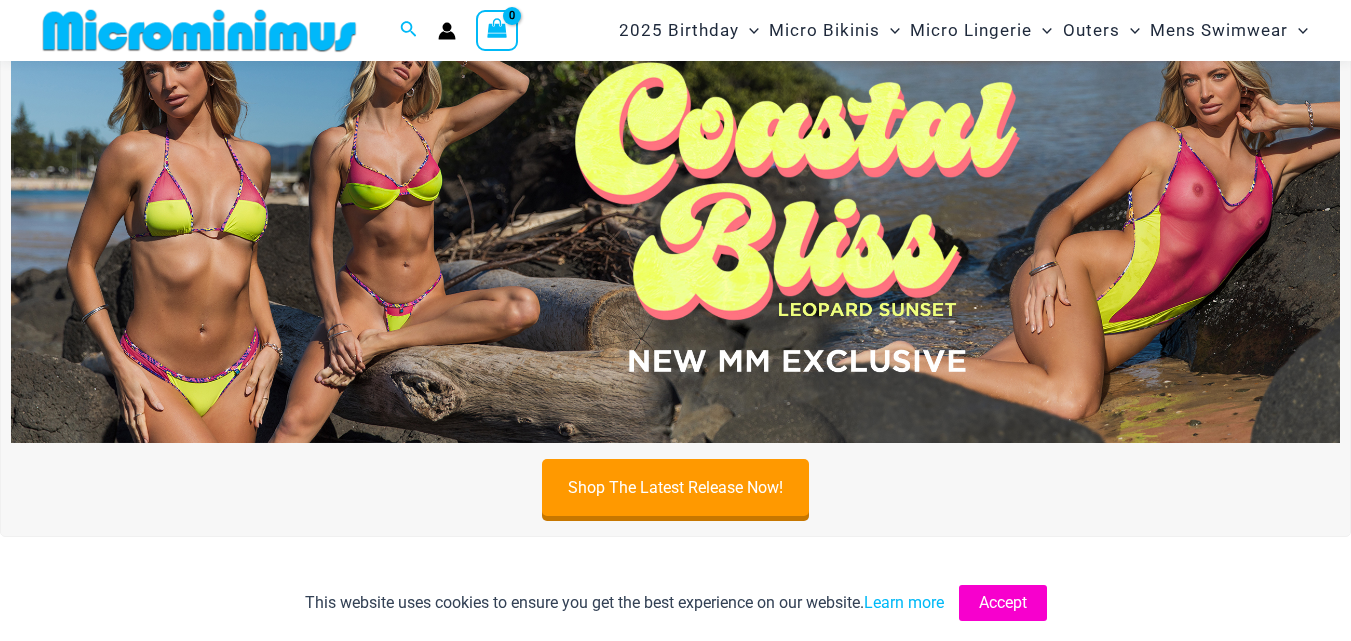 click on "Accept" at bounding box center (1003, 603) 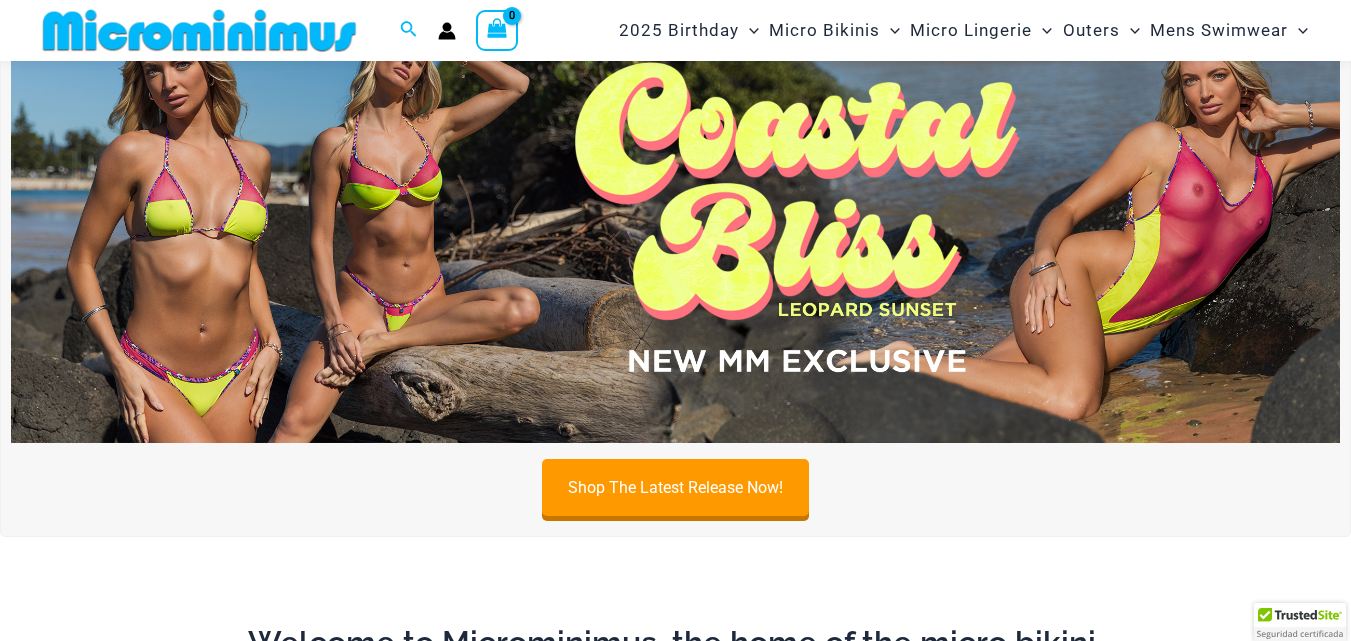 scroll, scrollTop: 90, scrollLeft: 0, axis: vertical 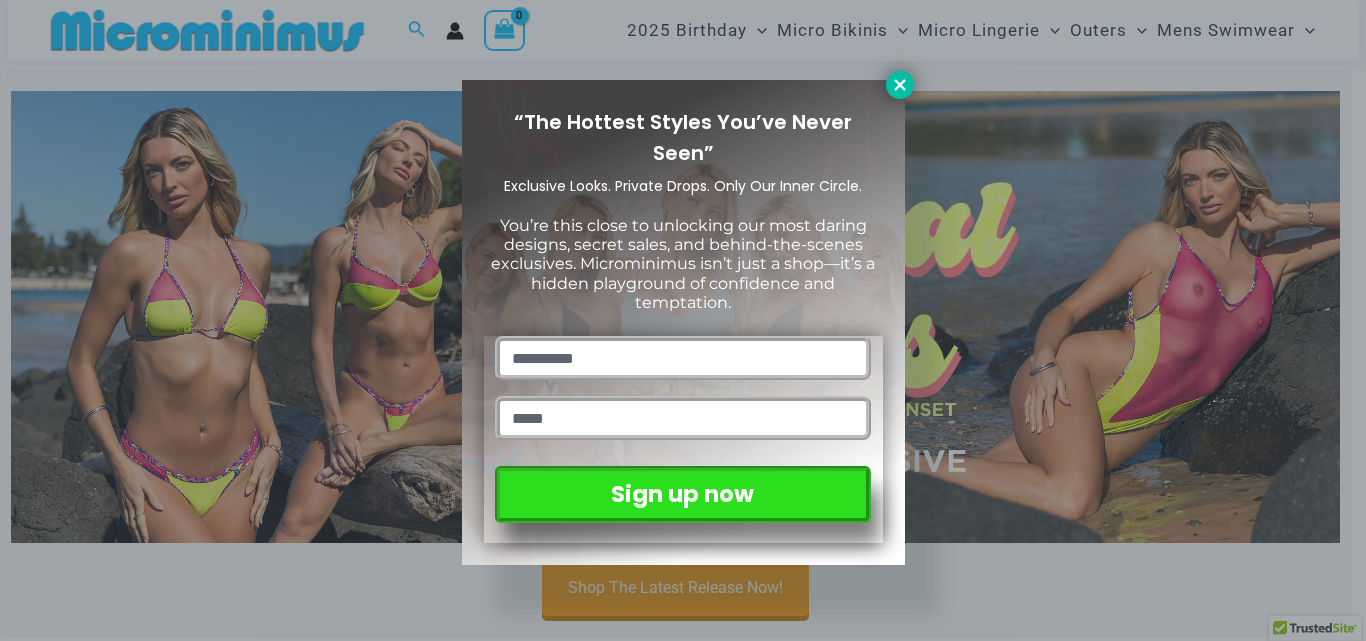 click 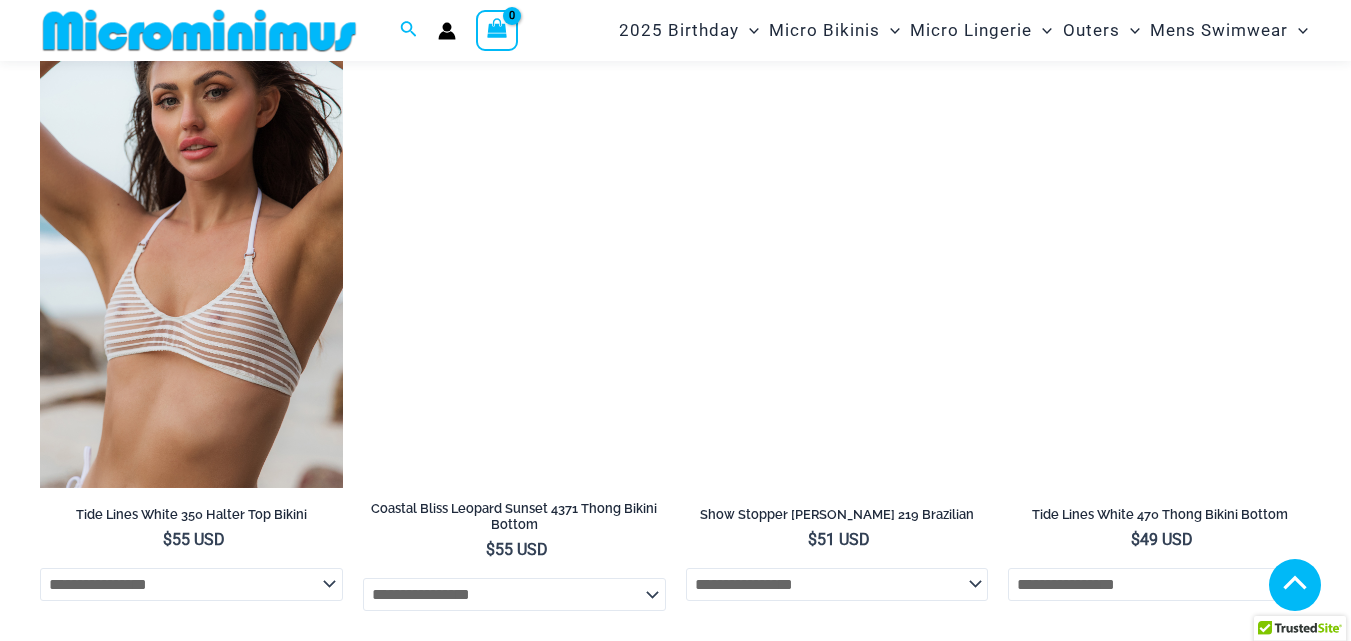 scroll, scrollTop: 4390, scrollLeft: 0, axis: vertical 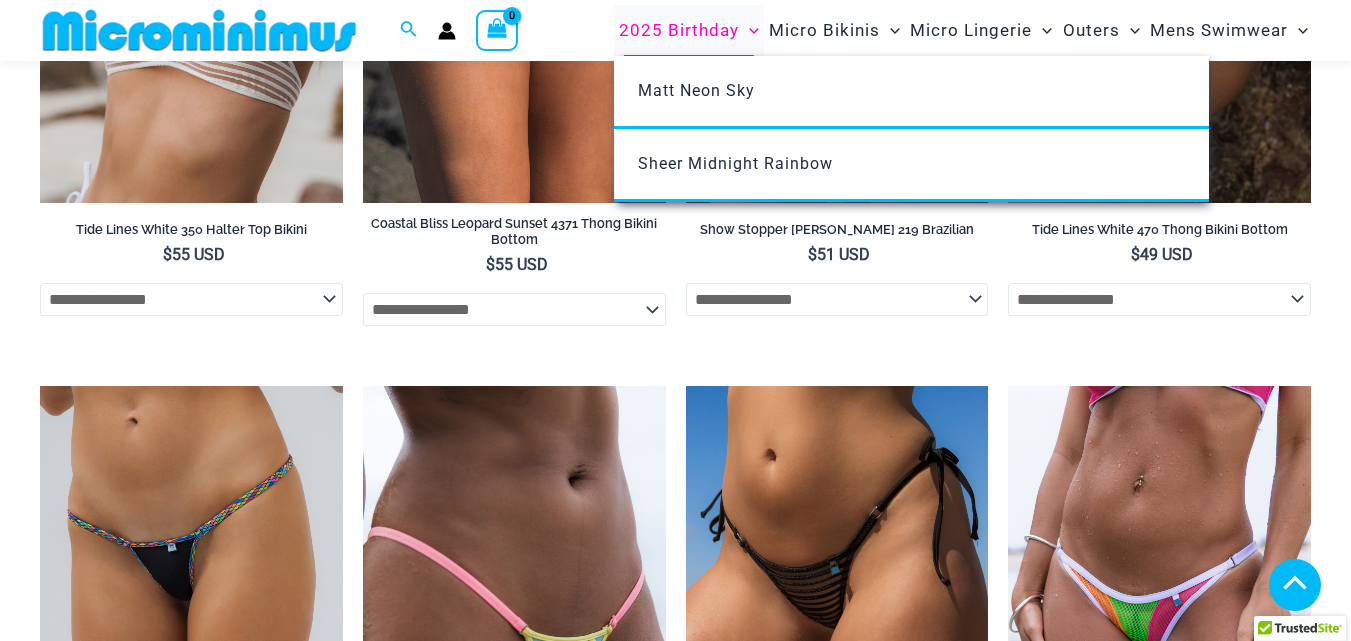 click on "2025 Birthday" at bounding box center (679, 30) 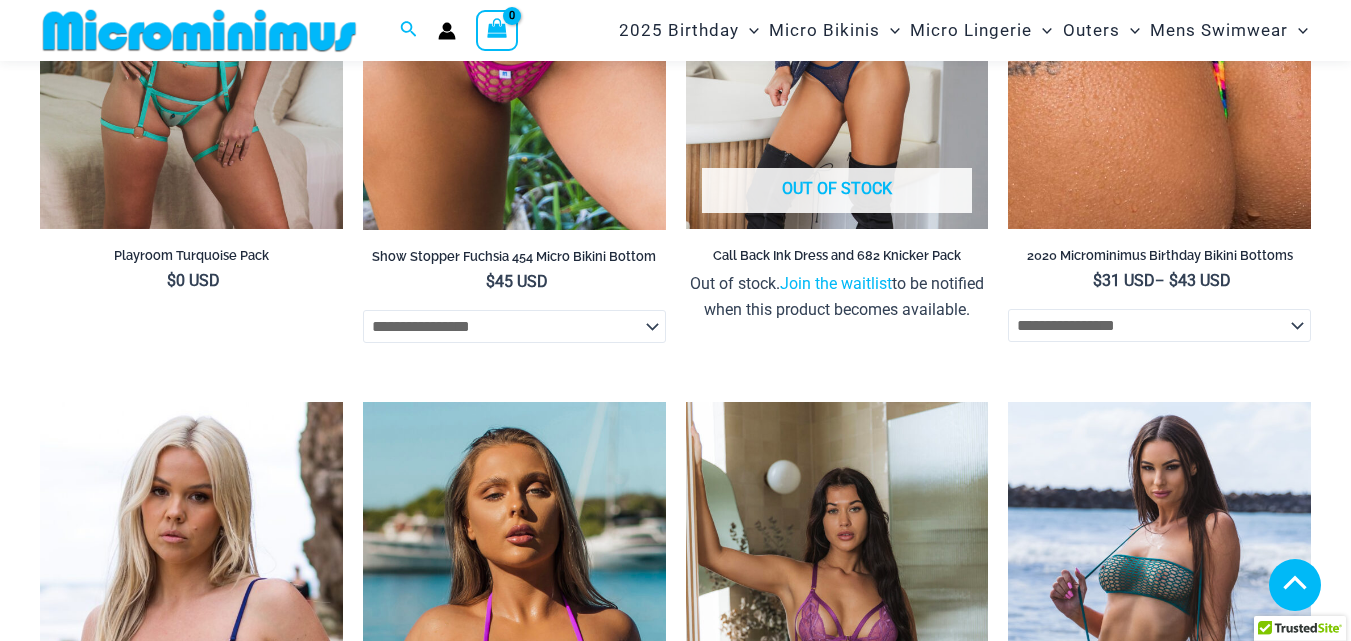 scroll, scrollTop: 5584, scrollLeft: 0, axis: vertical 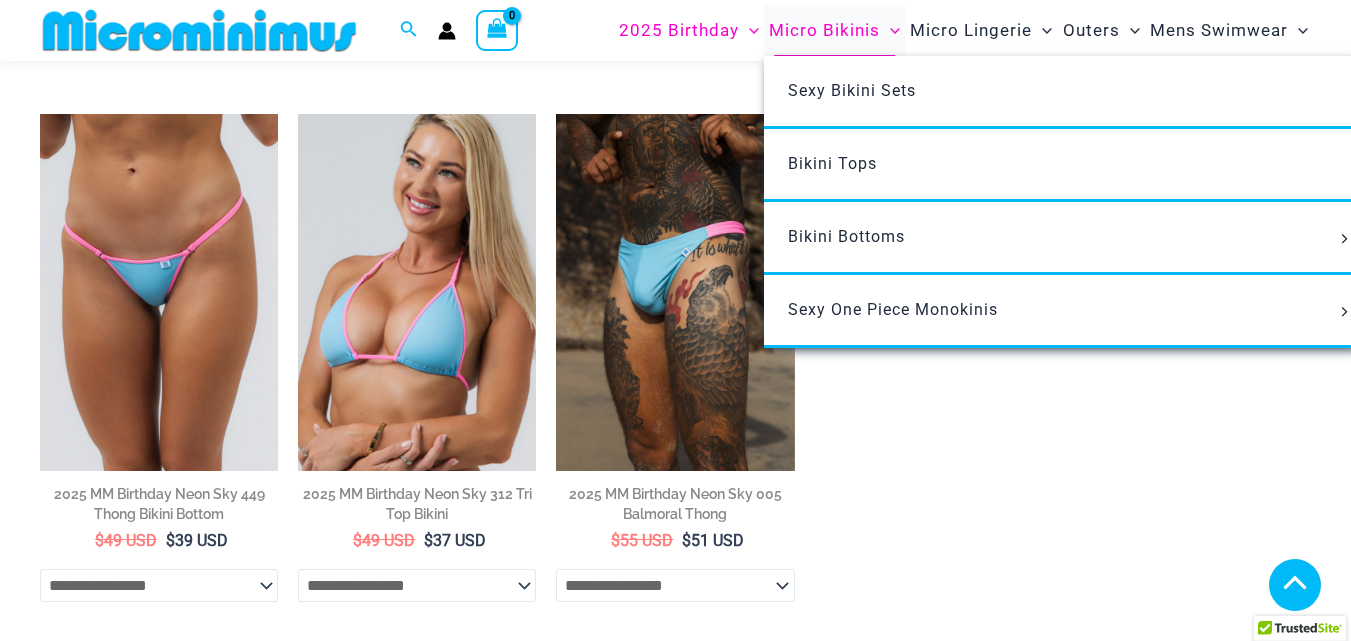 click on "Micro Bikinis" at bounding box center (824, 30) 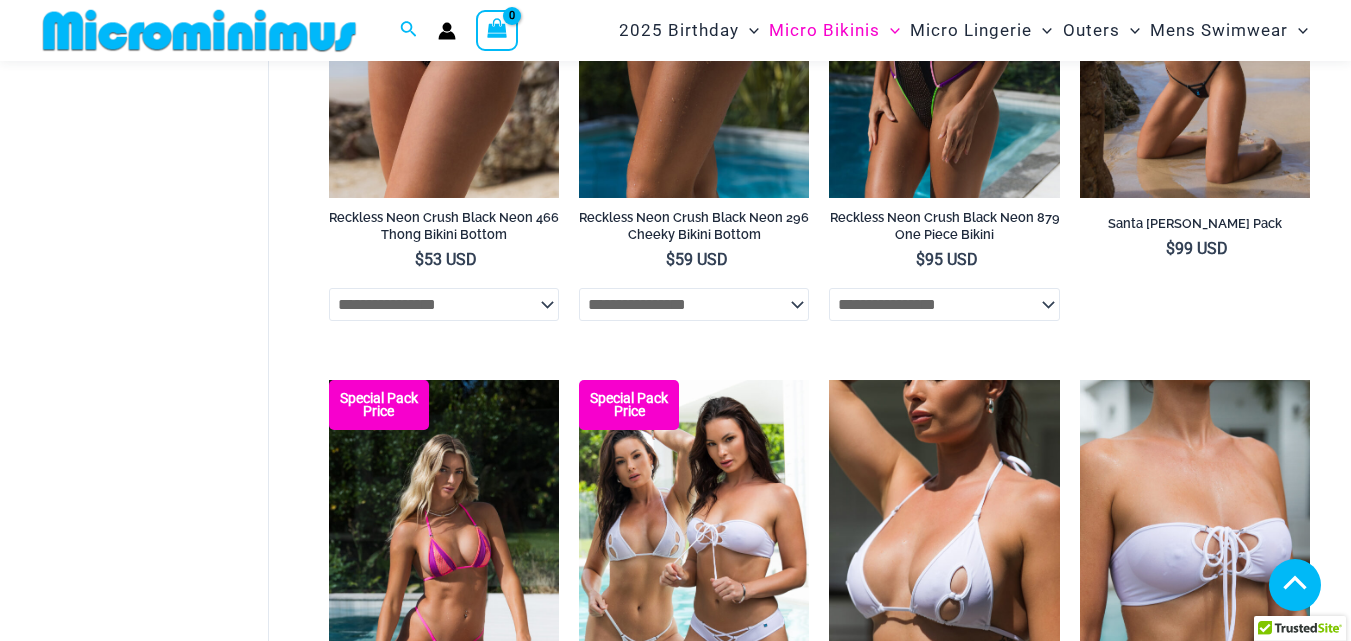 scroll, scrollTop: 3600, scrollLeft: 0, axis: vertical 